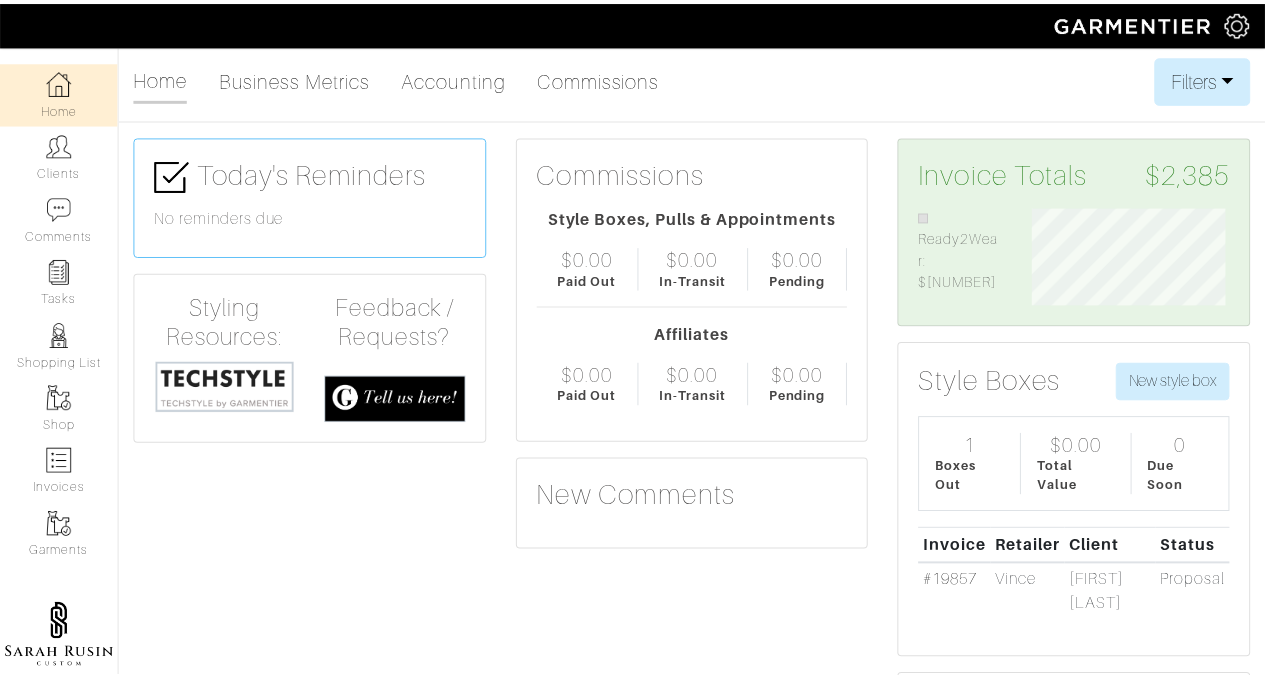 scroll, scrollTop: 0, scrollLeft: 0, axis: both 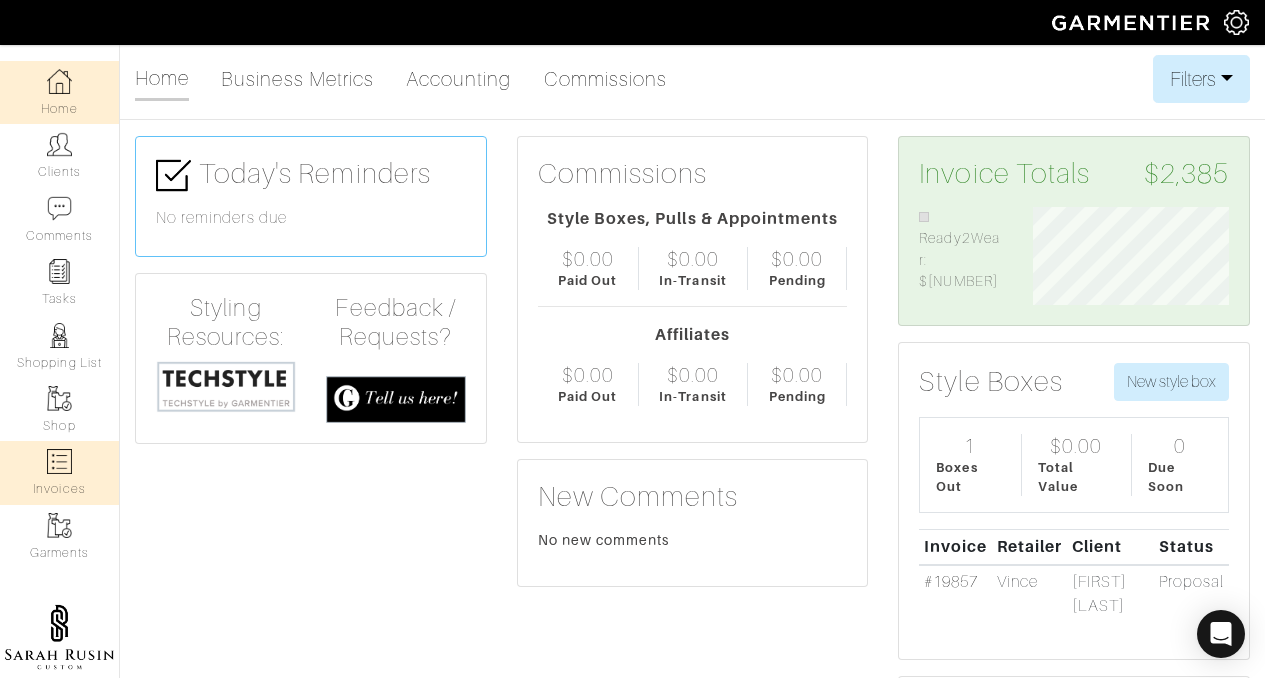 click at bounding box center (59, 461) 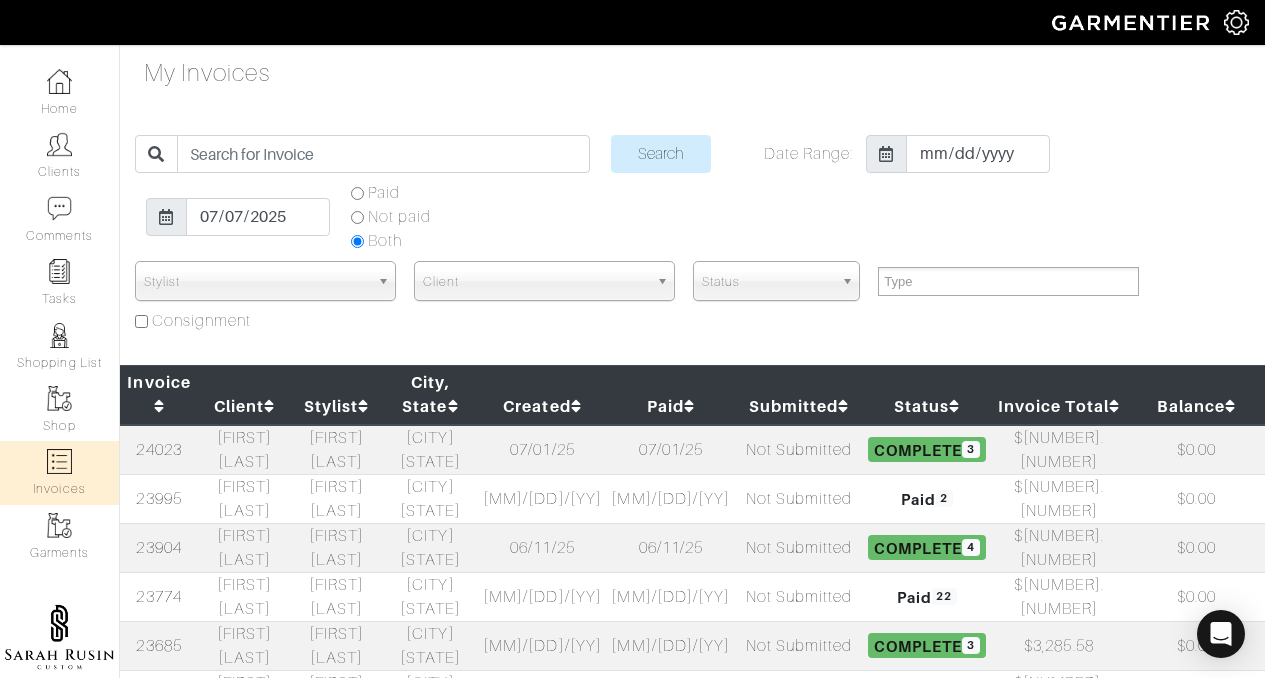 click on "[FIRST]  [LAST]" at bounding box center [244, 450] 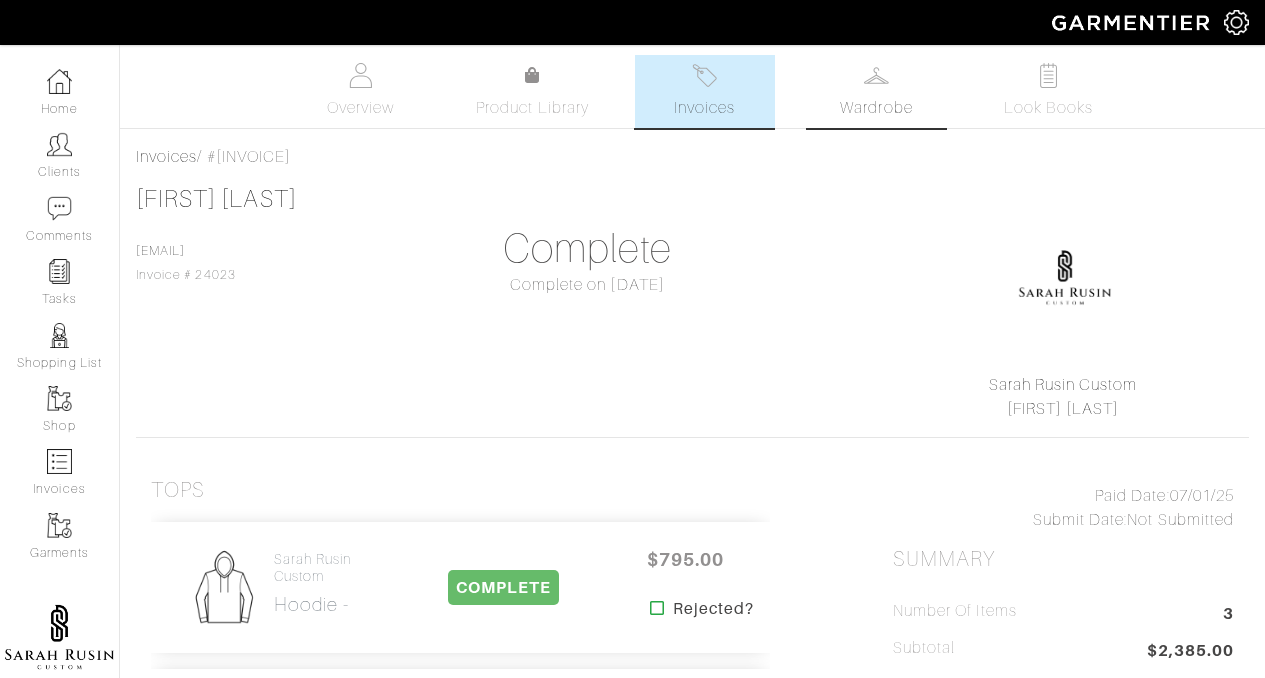 scroll, scrollTop: 0, scrollLeft: 0, axis: both 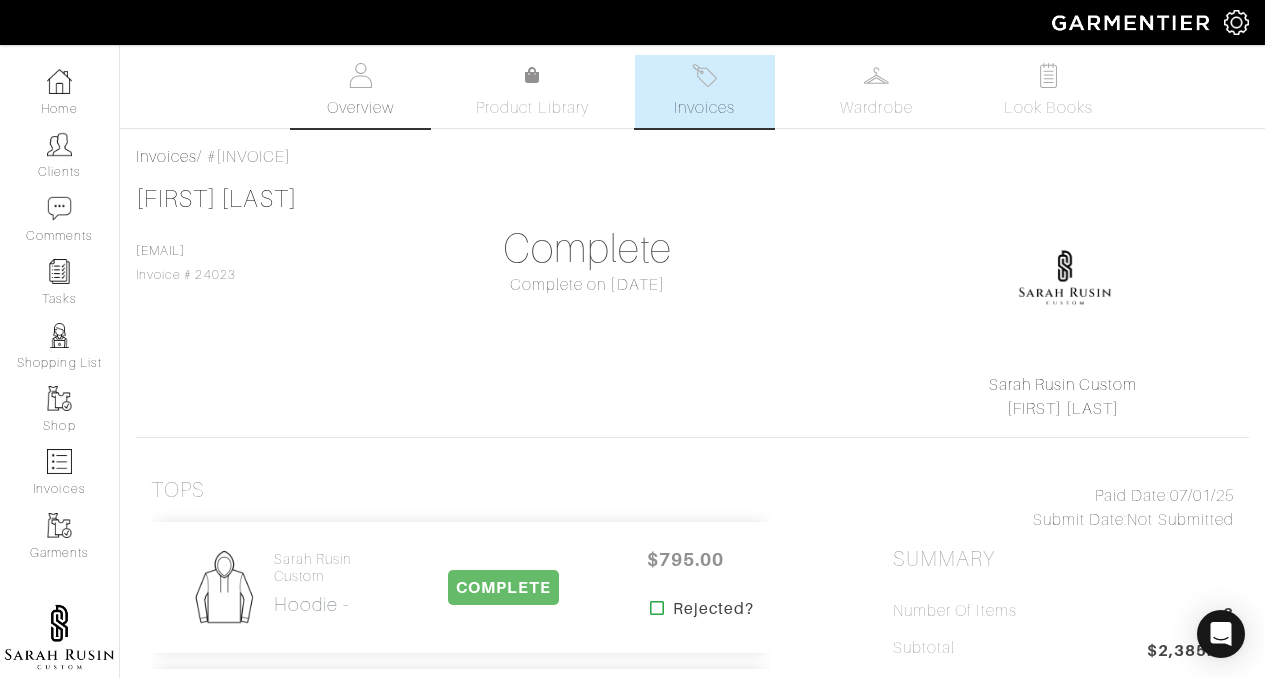 click on "Overview" at bounding box center [360, 108] 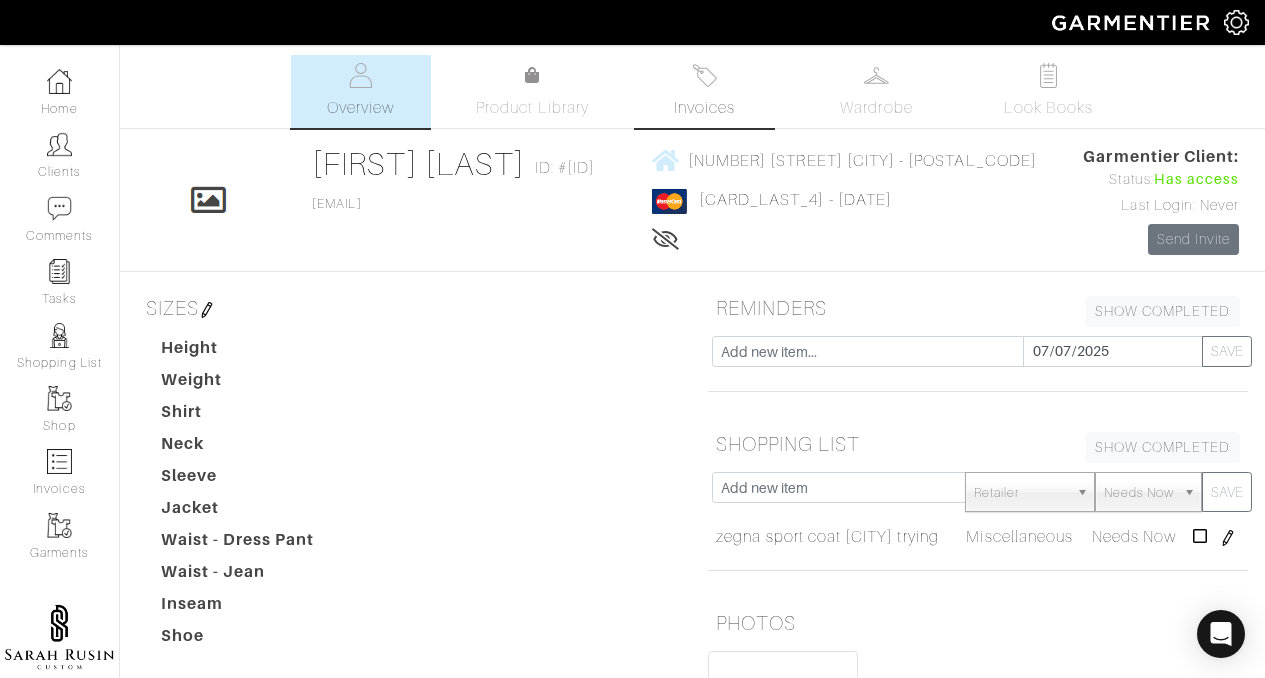click on "Invoices" at bounding box center (704, 108) 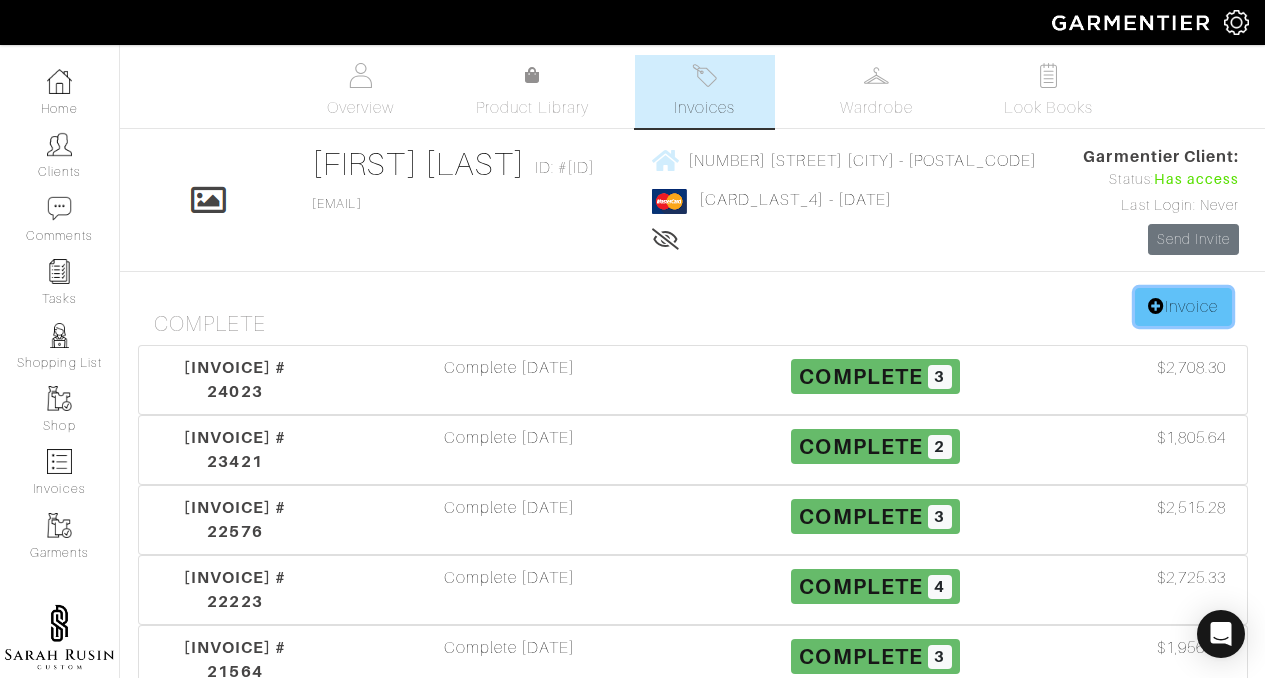 click on "Invoice" at bounding box center [1183, 307] 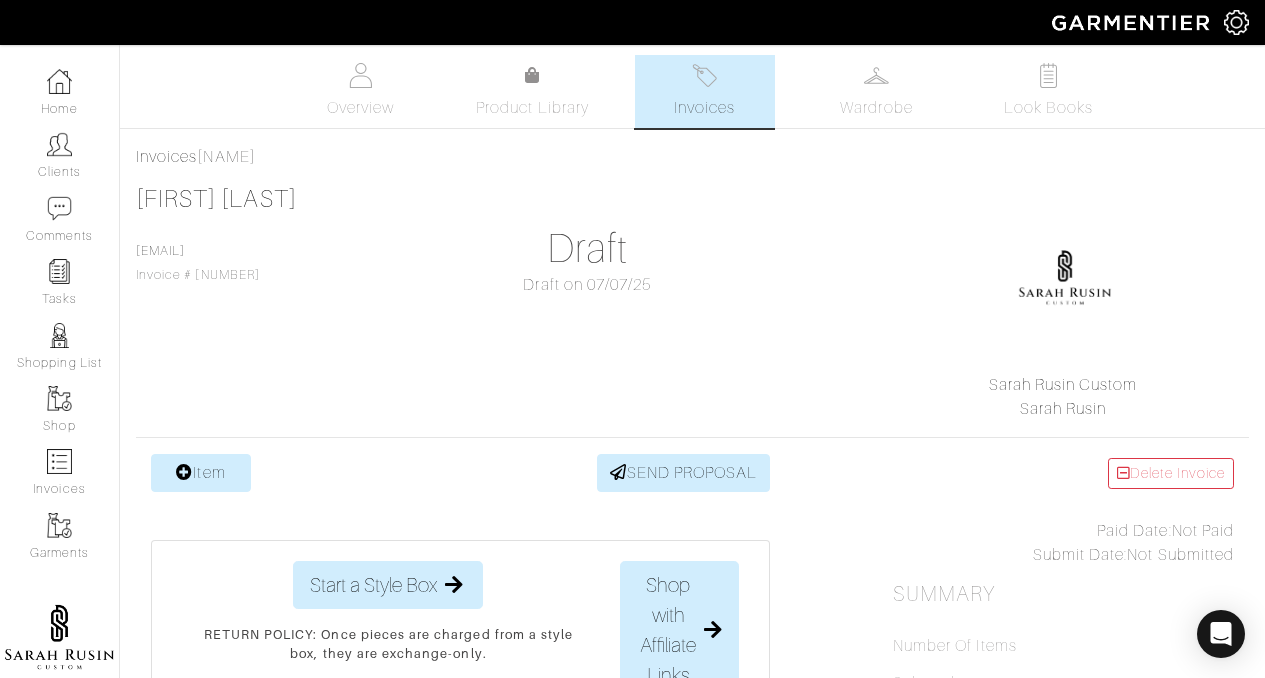 scroll, scrollTop: 0, scrollLeft: 0, axis: both 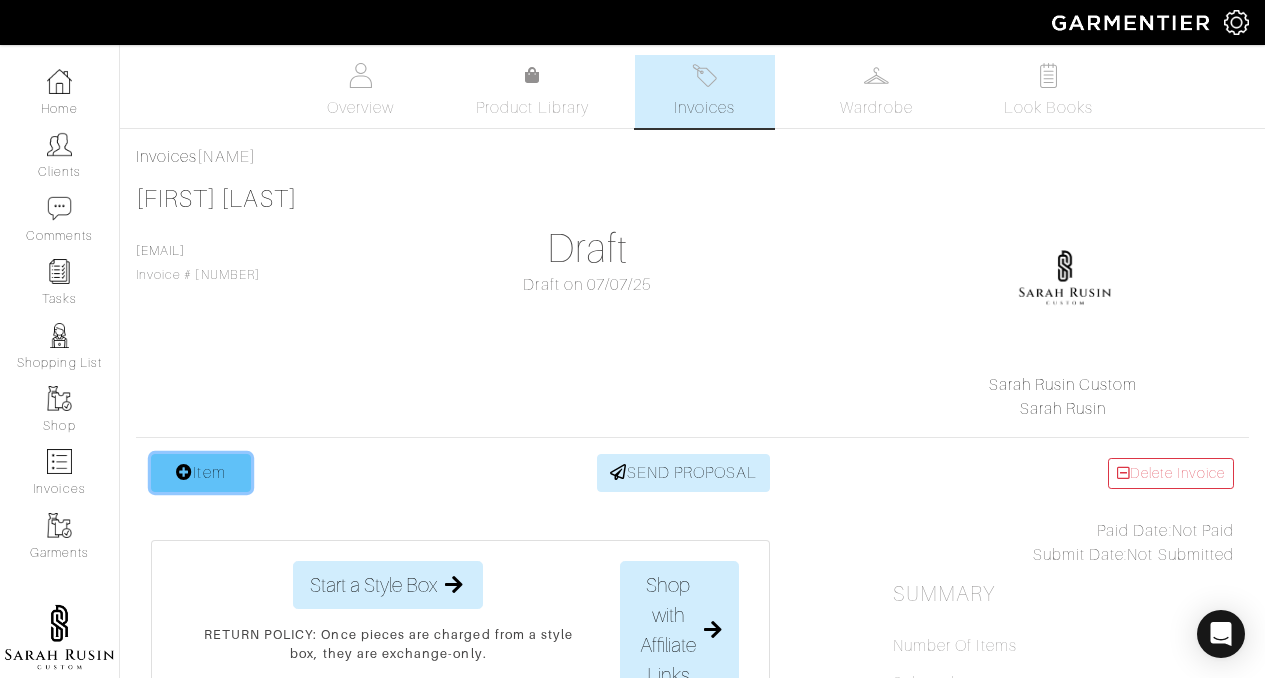 click on "Item" at bounding box center [201, 473] 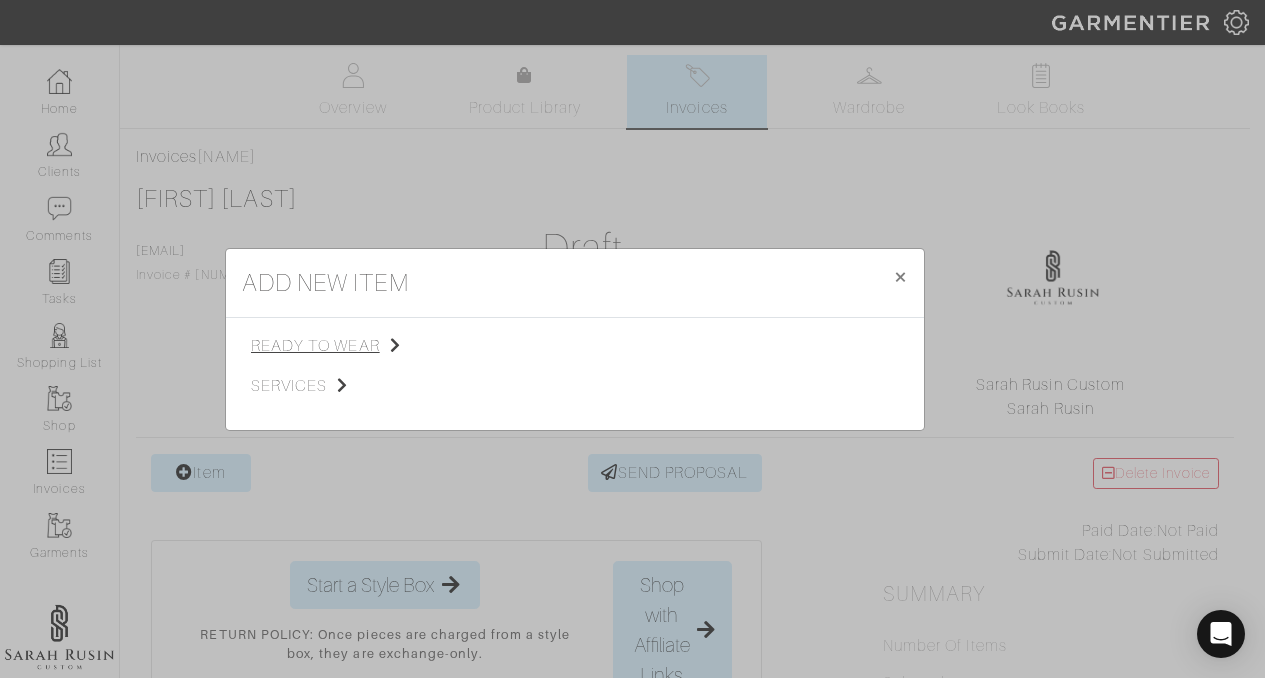 click on "ready to wear" at bounding box center [351, 346] 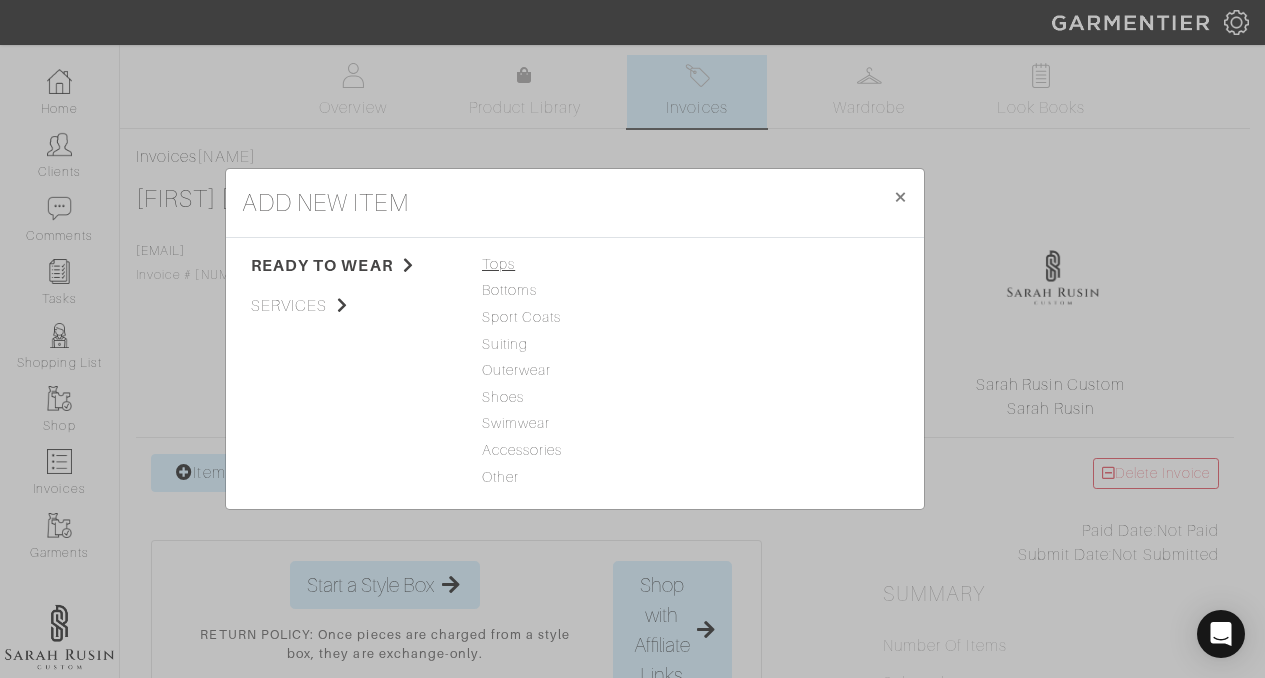 click on "Tops" at bounding box center [575, 265] 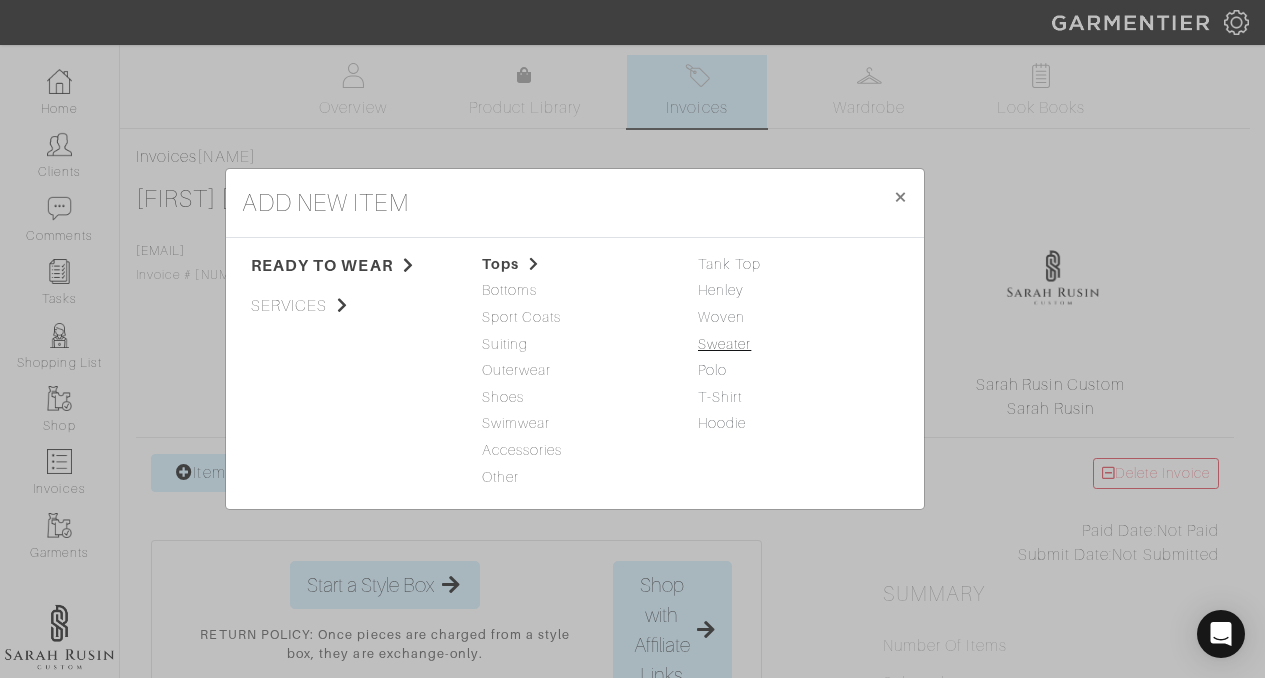 click on "Sweater" at bounding box center [724, 344] 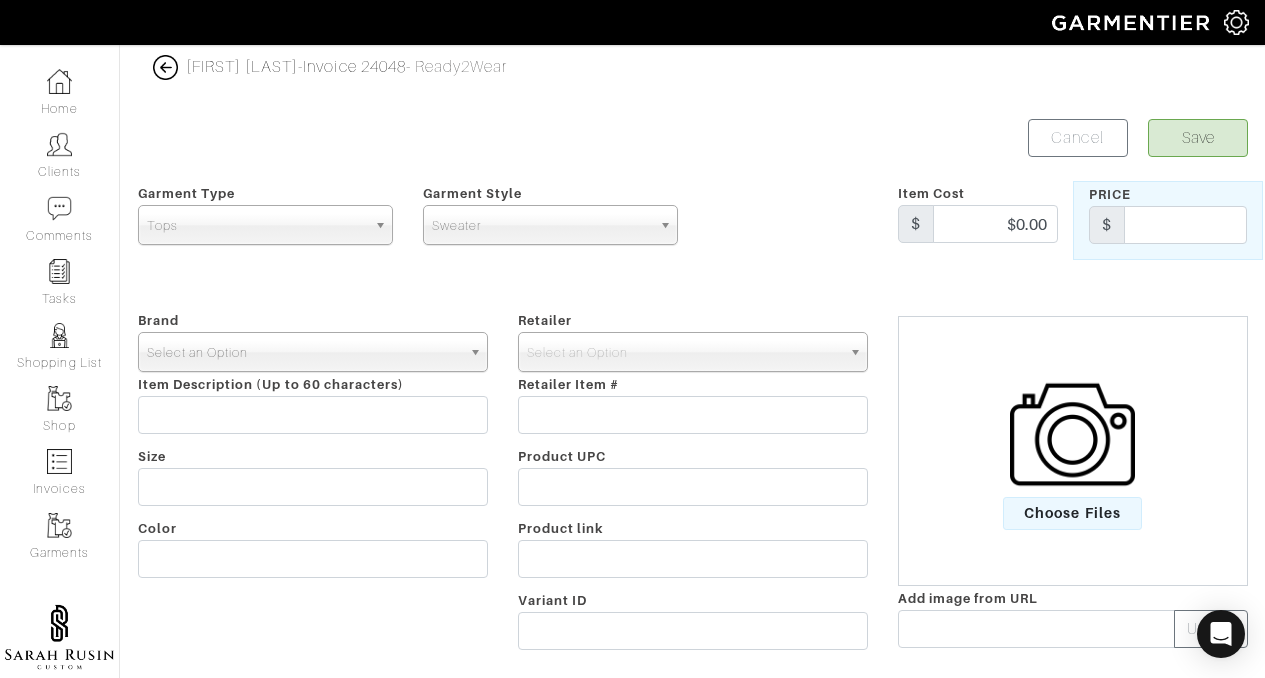 click on "Select an Option" at bounding box center [304, 353] 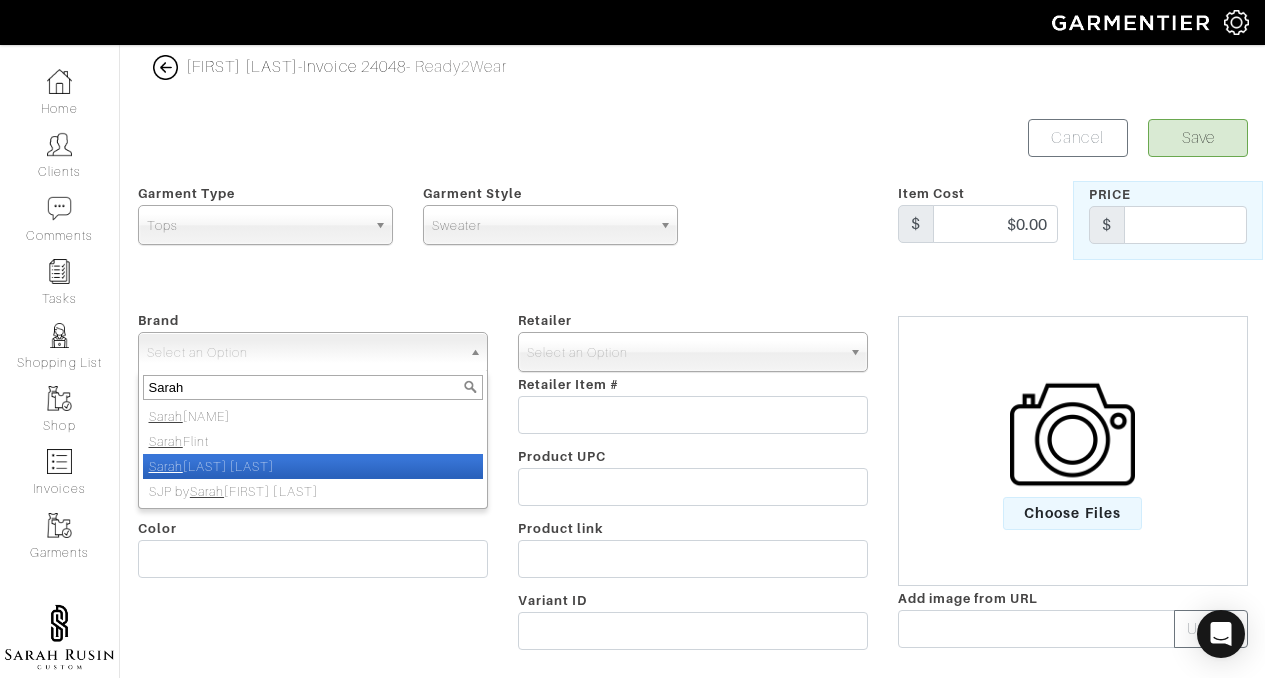 type on "Sarah" 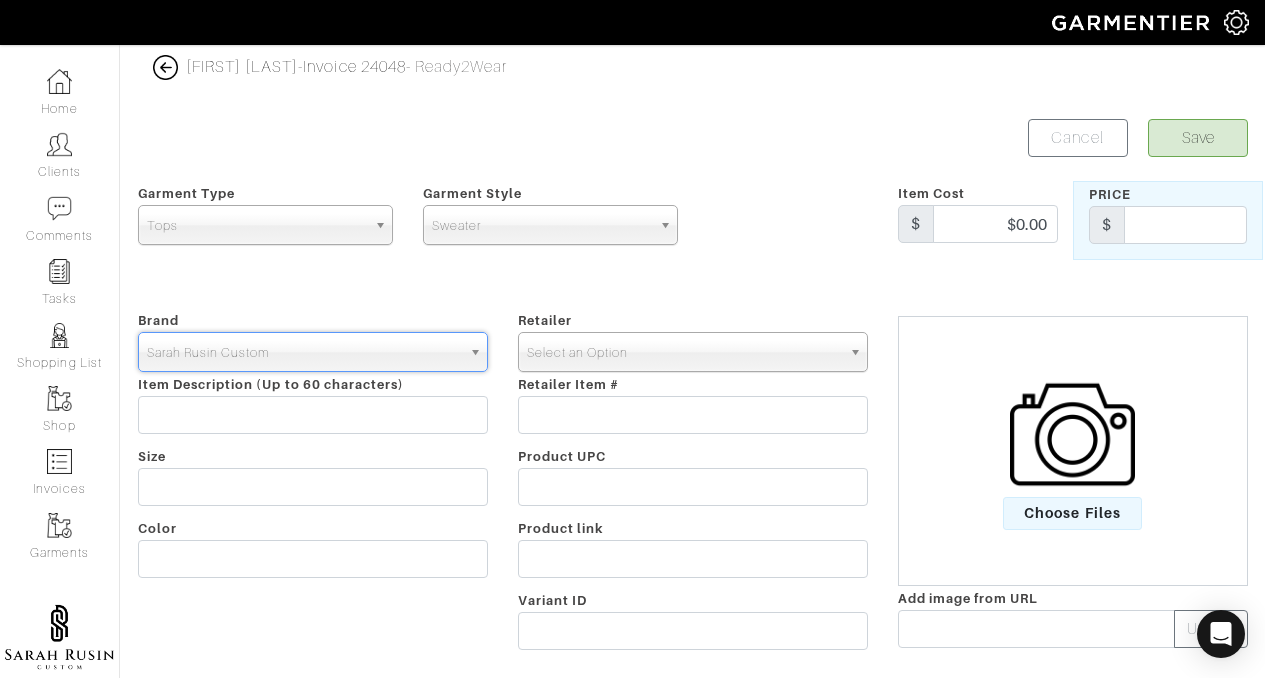 click on "Select an Option" at bounding box center (684, 353) 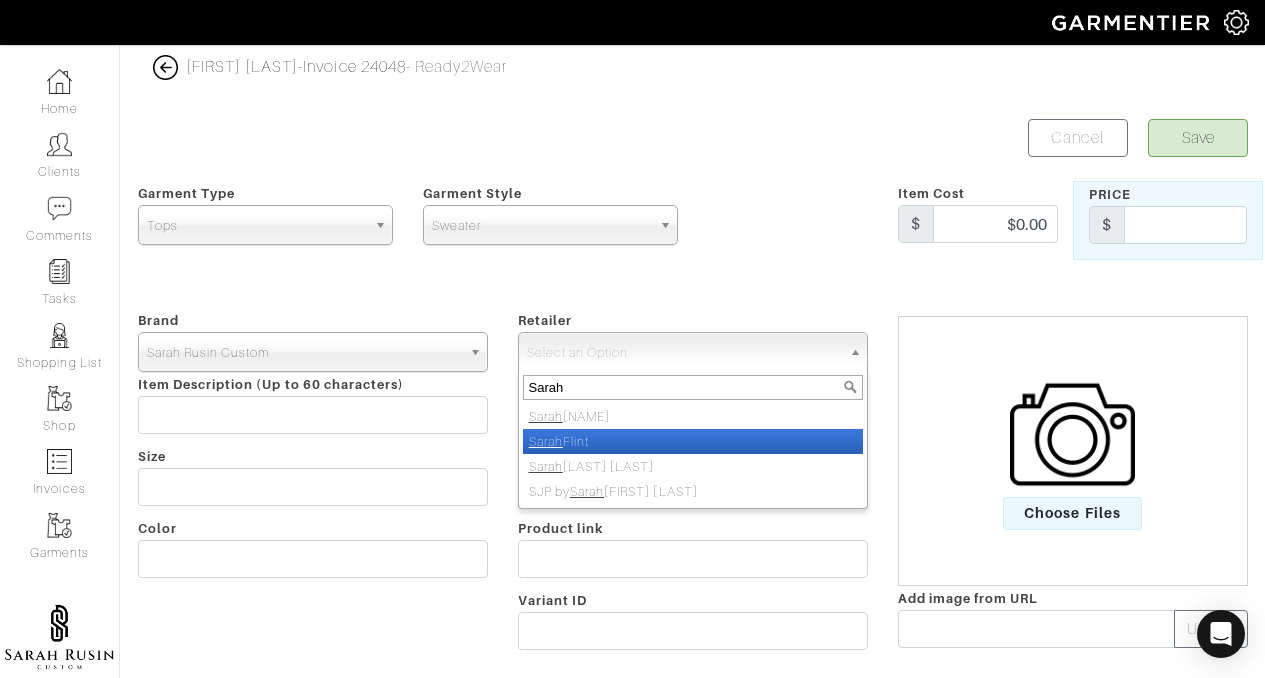 type on "Sarah" 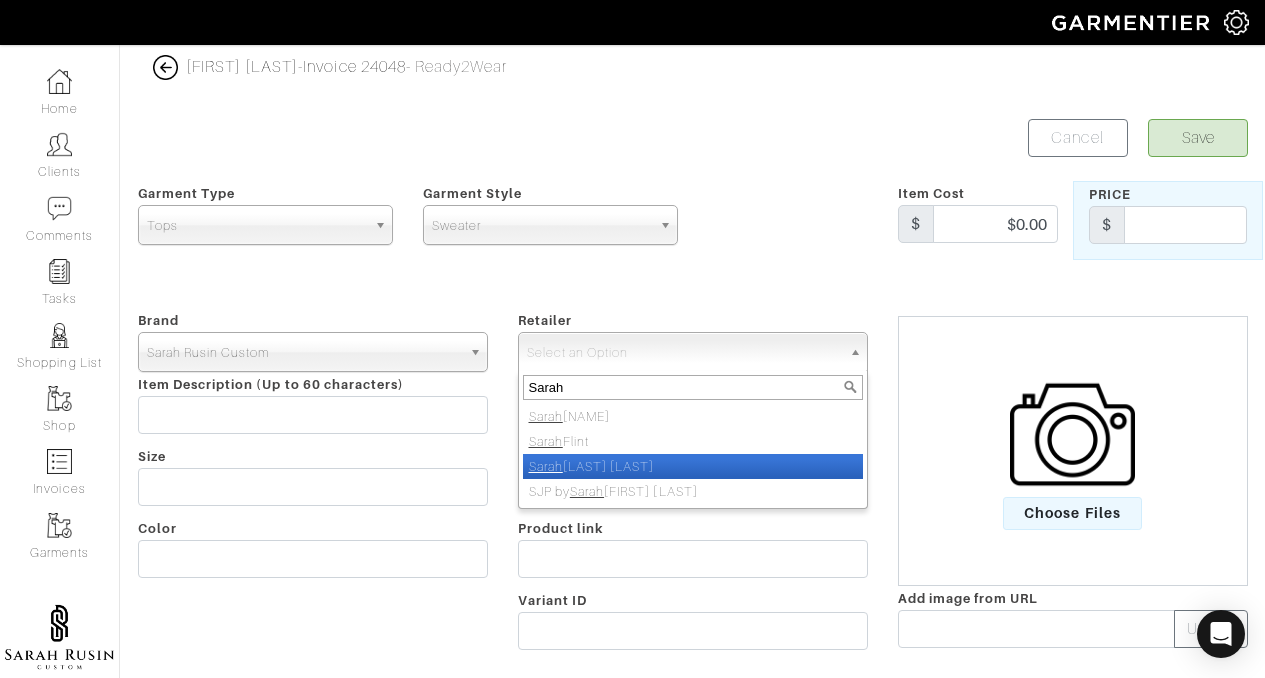 click on "Sarah Rusin Custom" at bounding box center (693, 466) 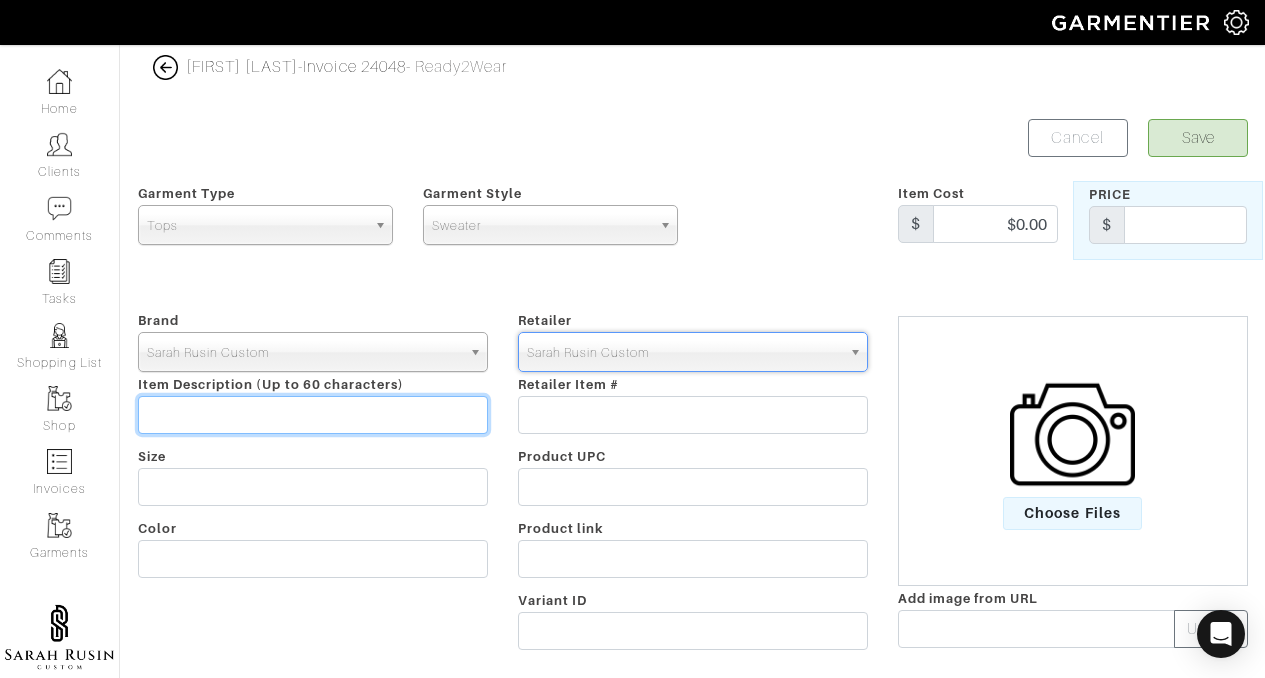 click at bounding box center (313, 415) 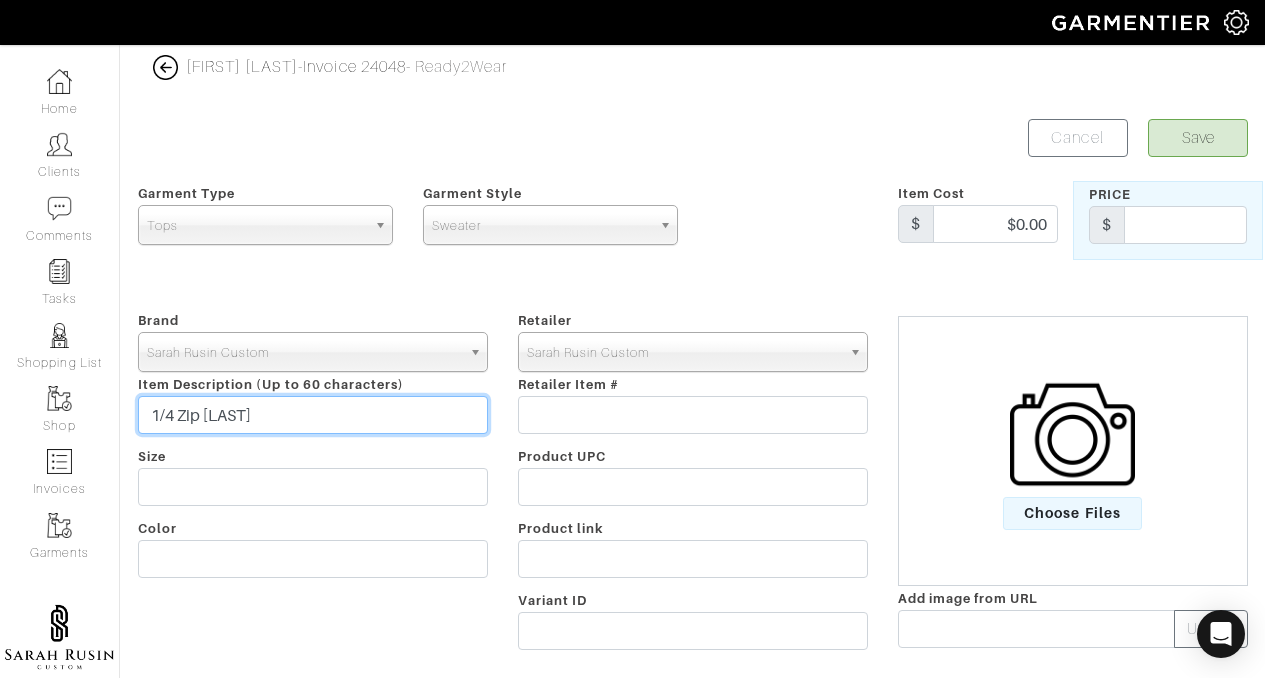 type on "1/4 Zip [LAST]" 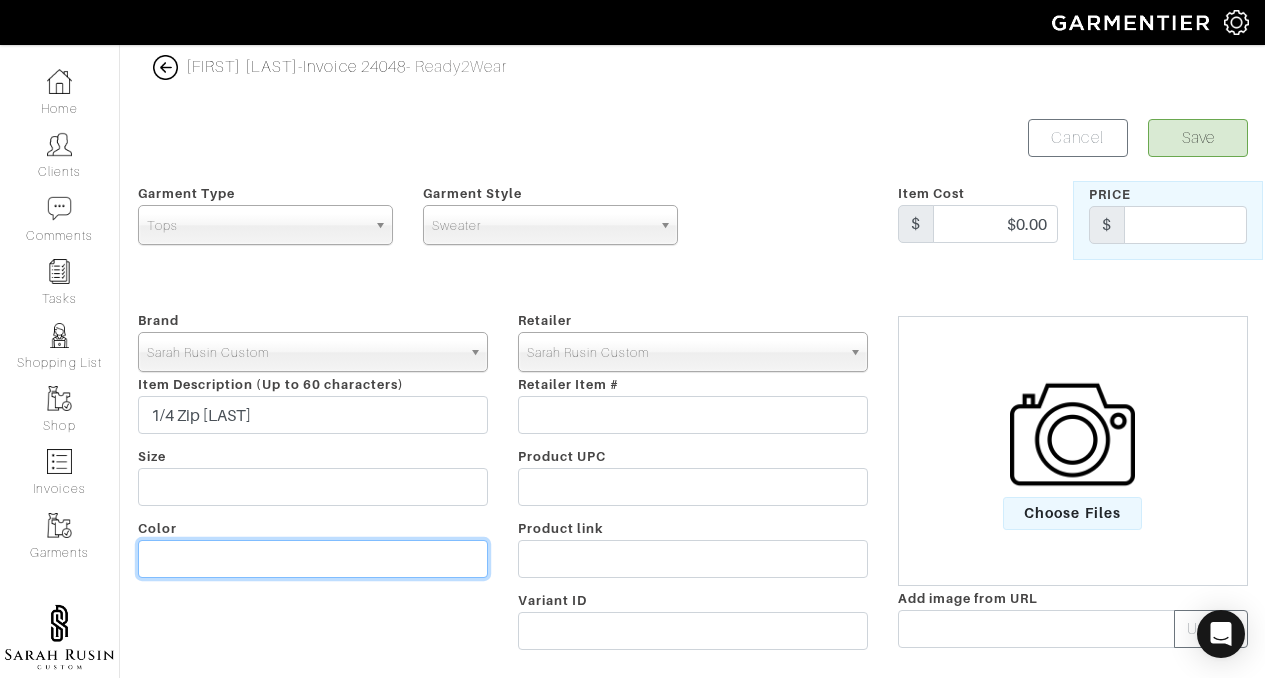 click at bounding box center [313, 559] 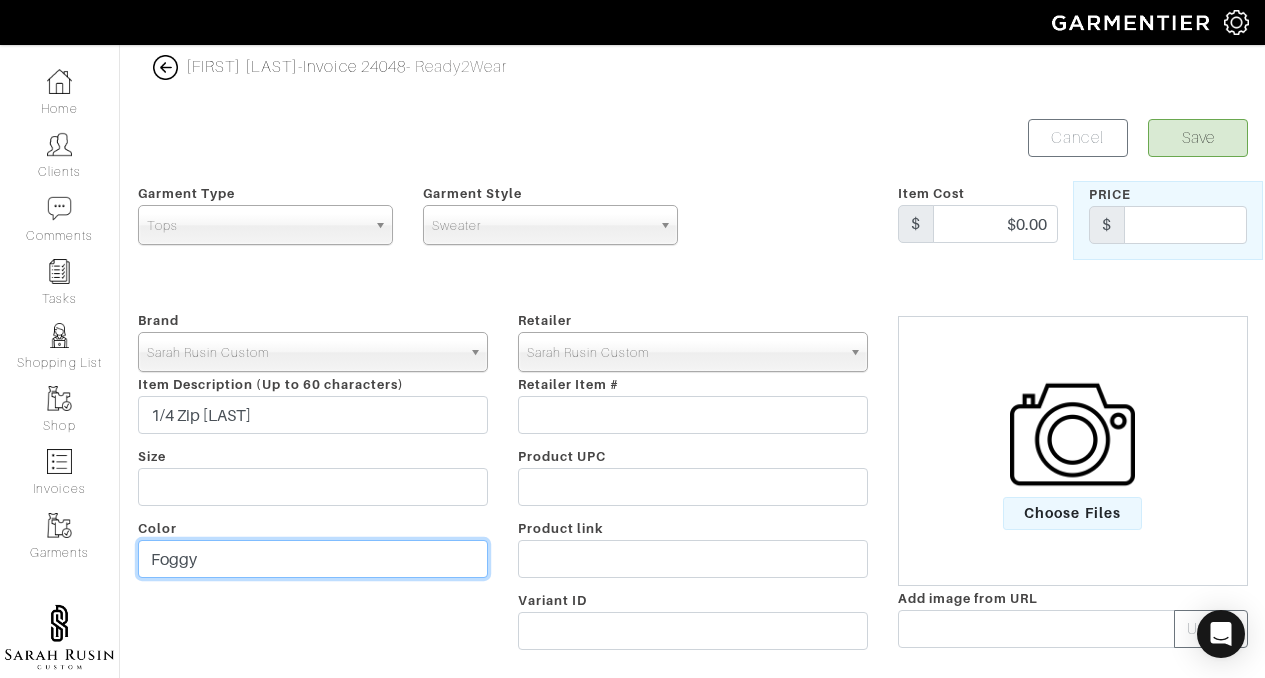 type on "Foggy" 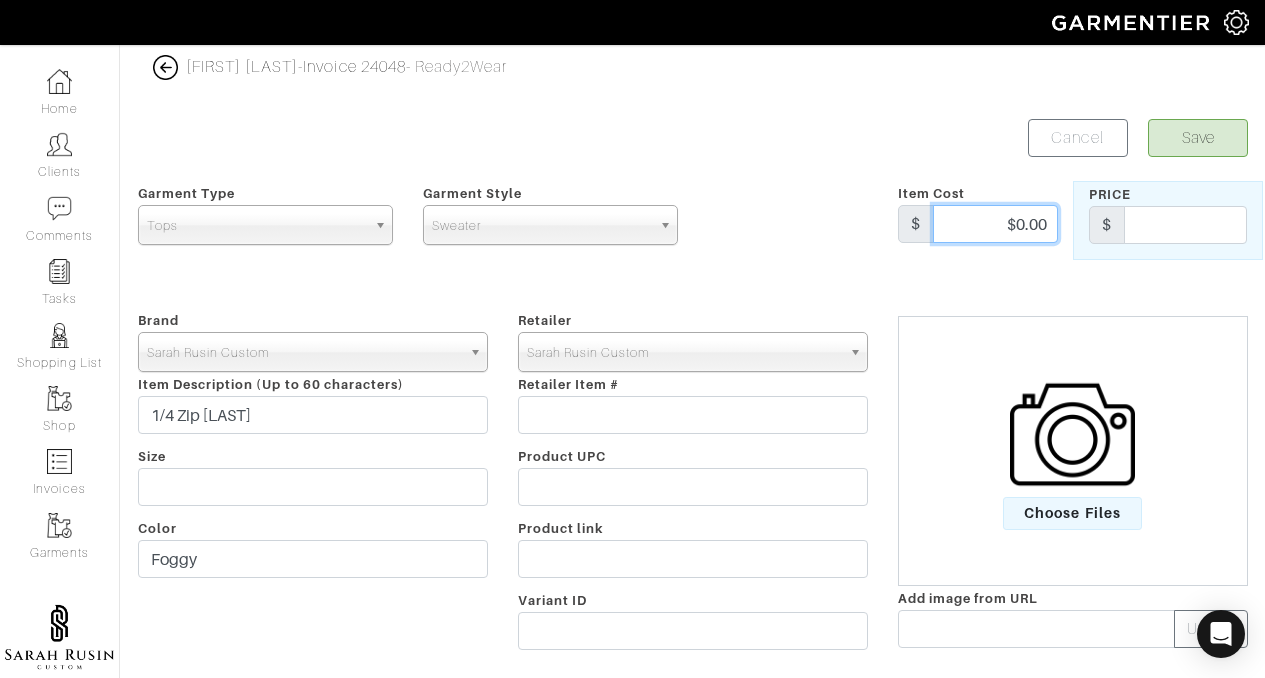 click on "$0.00" at bounding box center (995, 224) 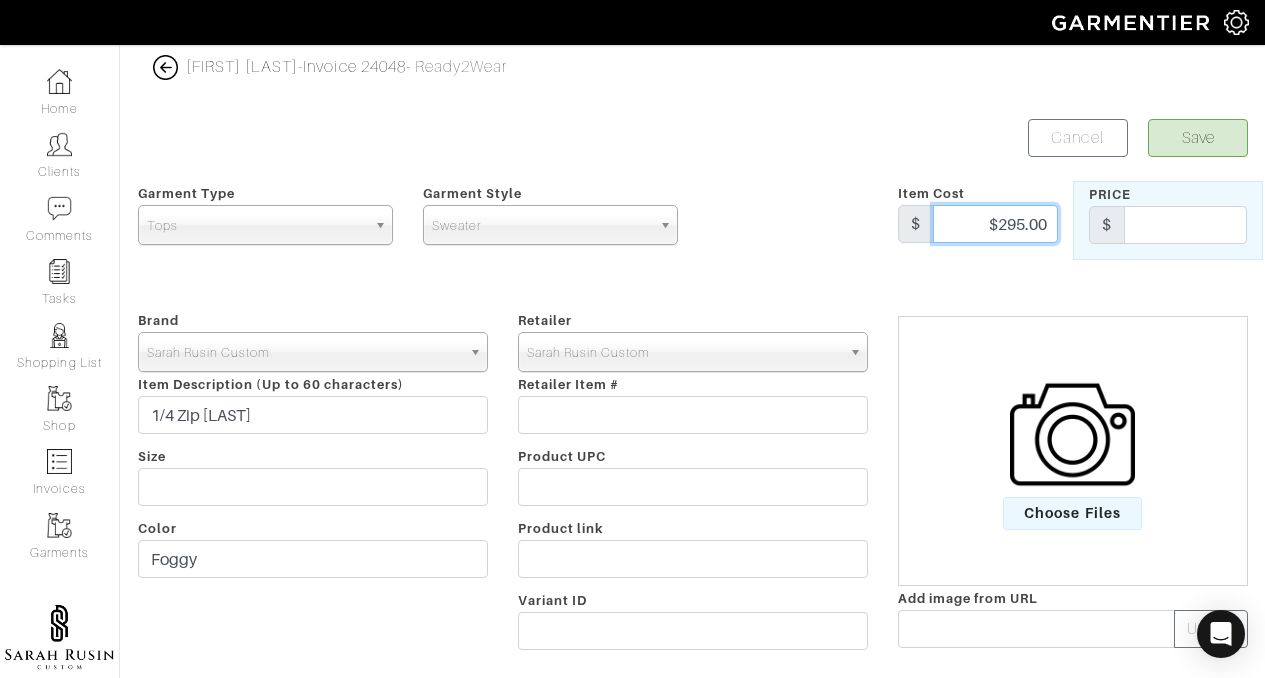 type on "$295.00" 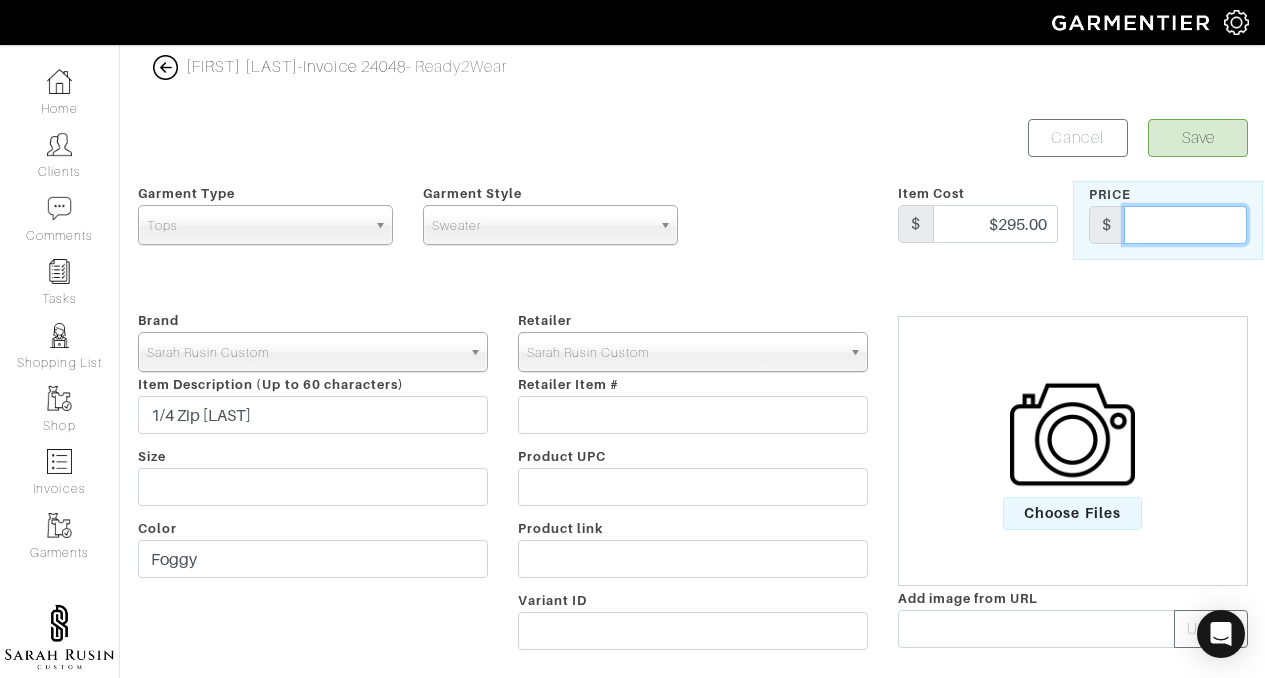 click at bounding box center [1185, 225] 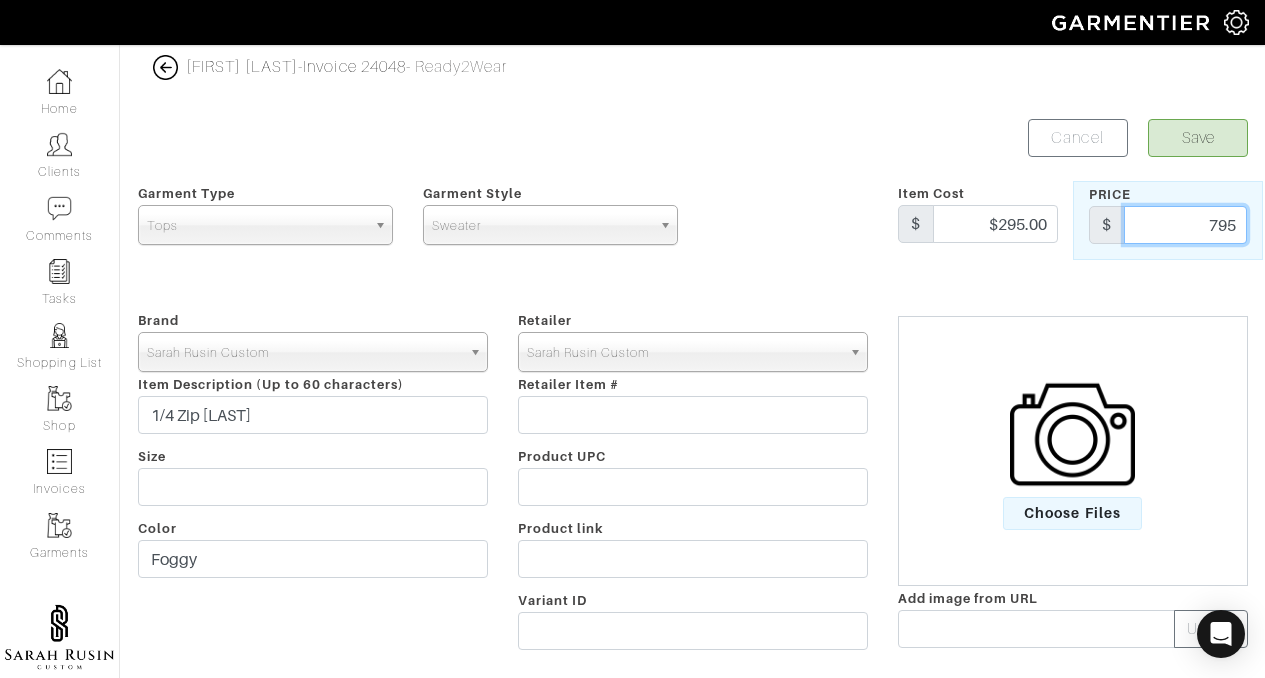 type on "795" 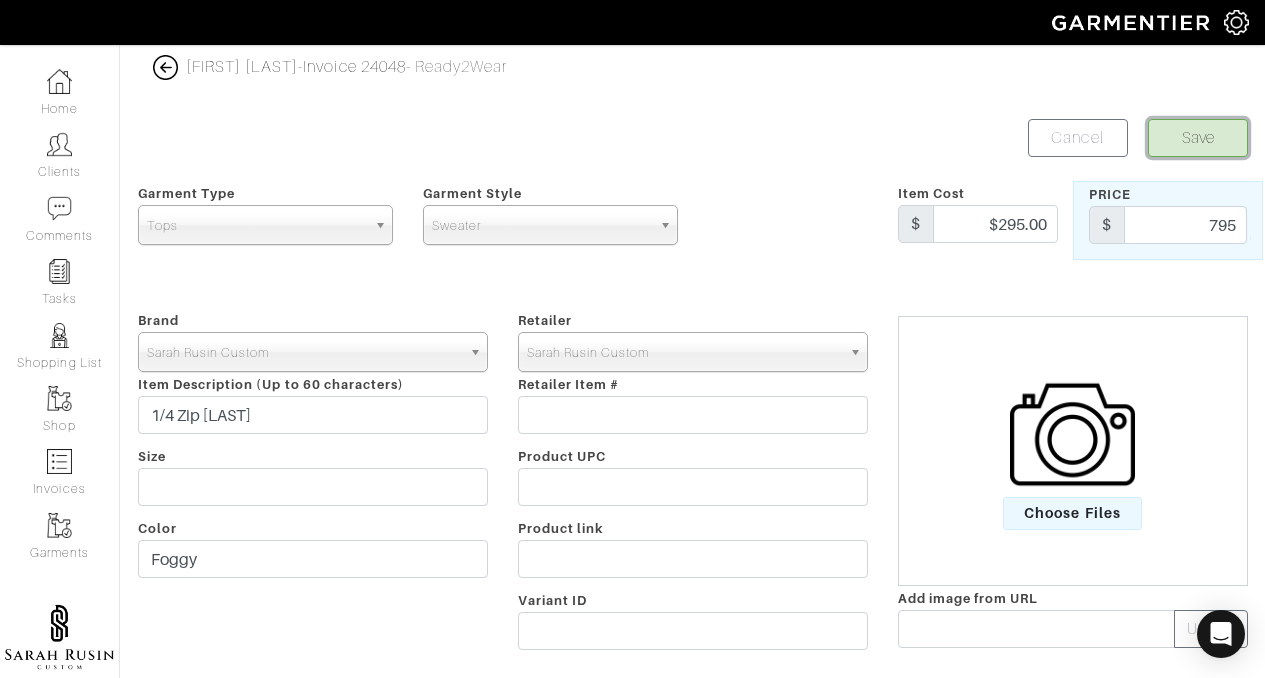 click on "Save" at bounding box center (1198, 138) 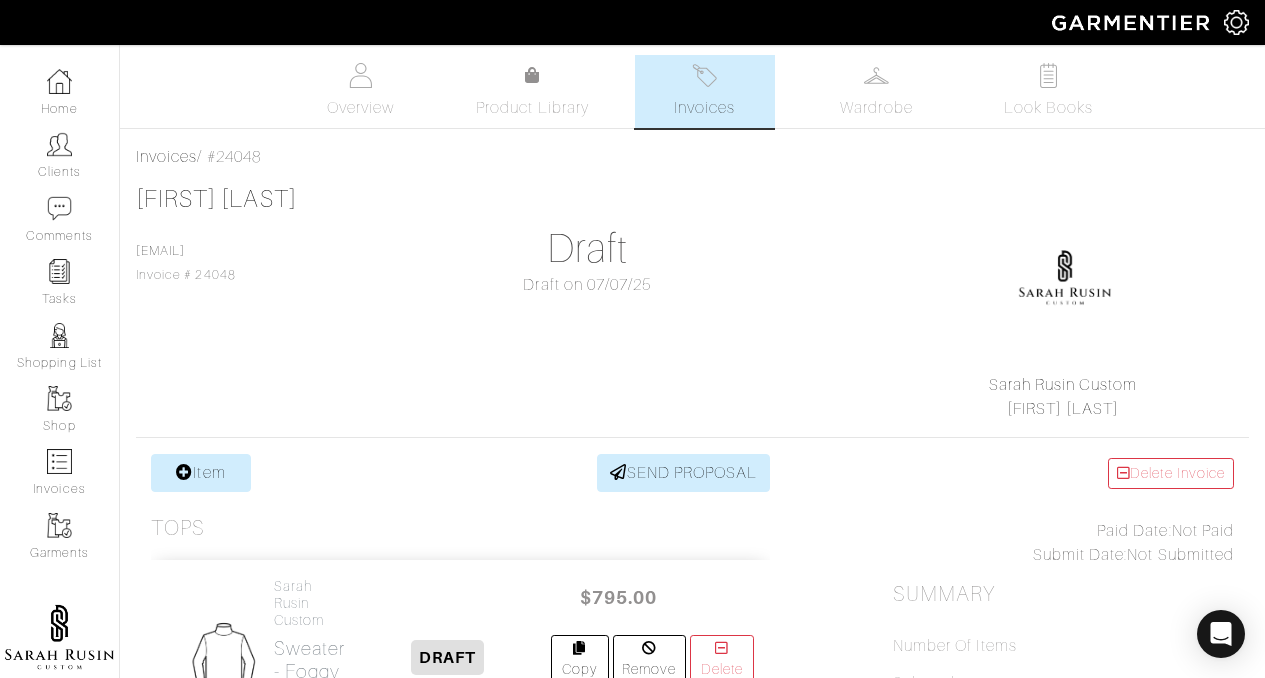 scroll, scrollTop: 0, scrollLeft: 0, axis: both 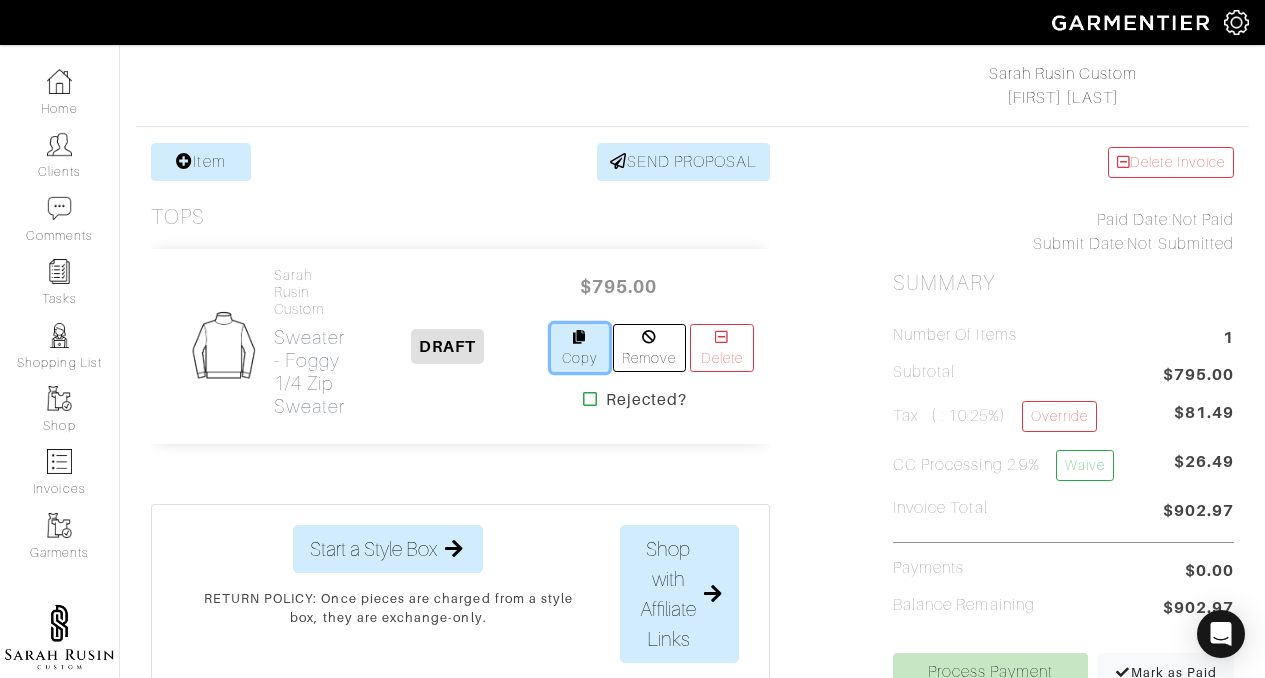 click on "Copy" at bounding box center (580, 348) 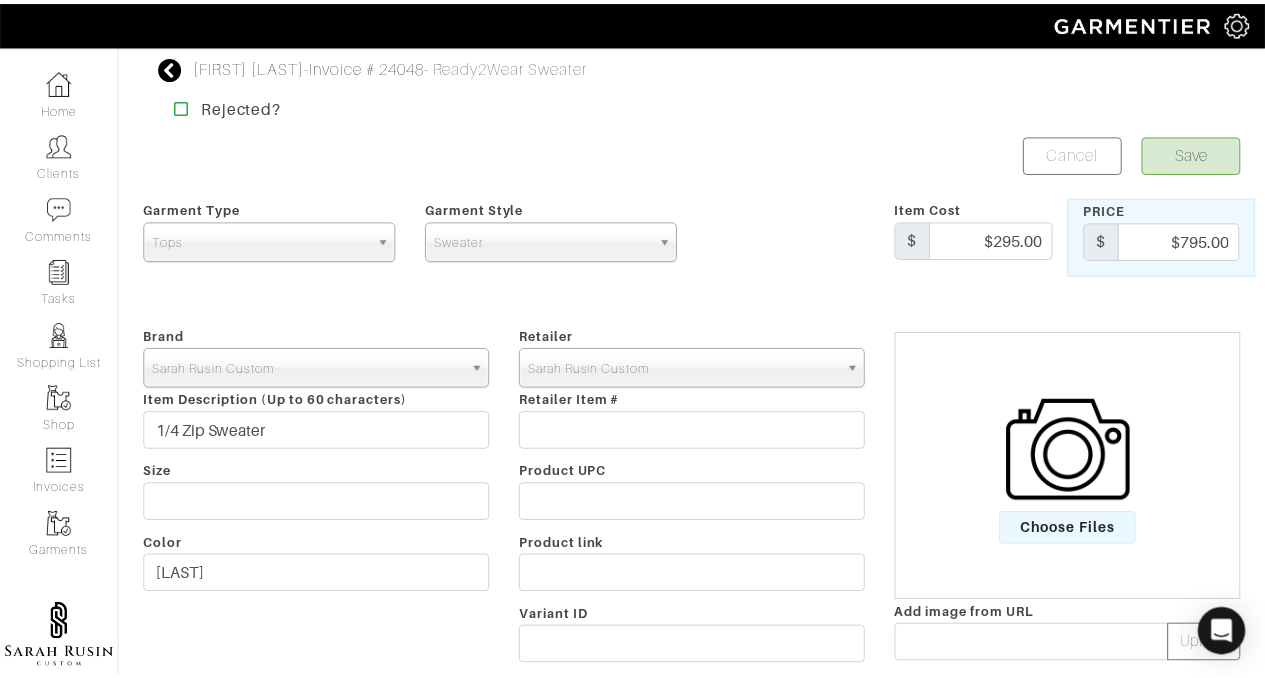 scroll, scrollTop: 0, scrollLeft: 0, axis: both 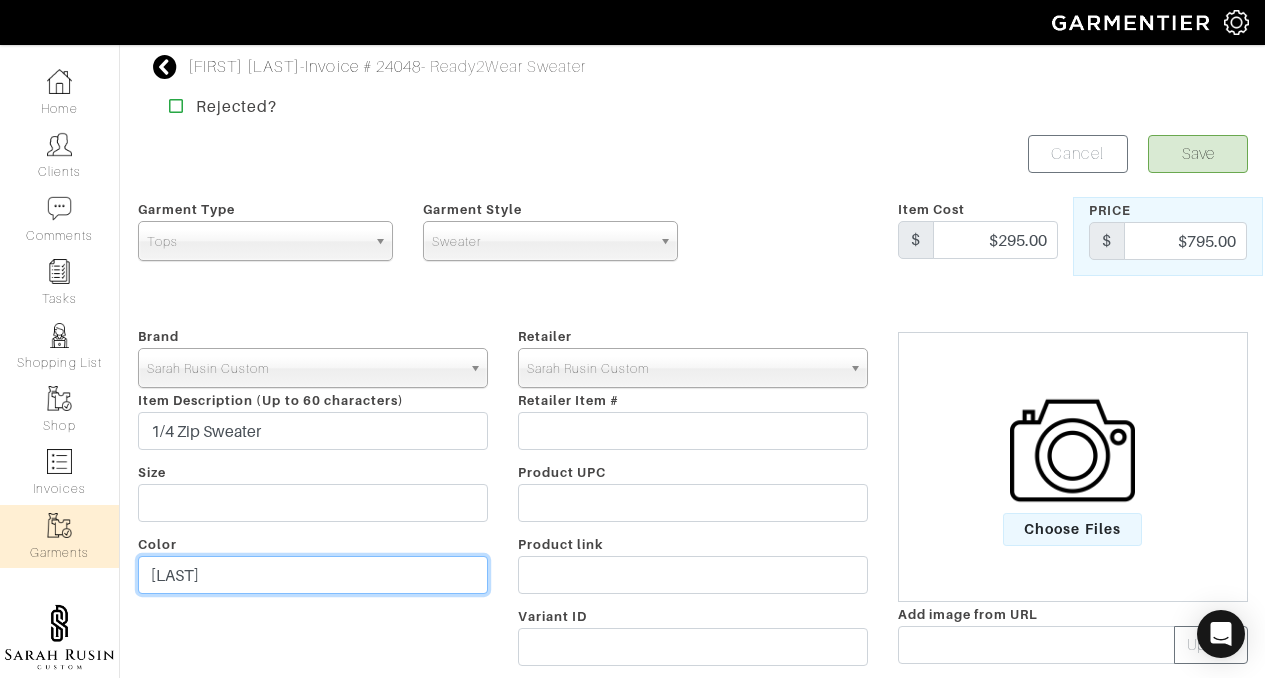 drag, startPoint x: 221, startPoint y: 586, endPoint x: 73, endPoint y: 578, distance: 148.21606 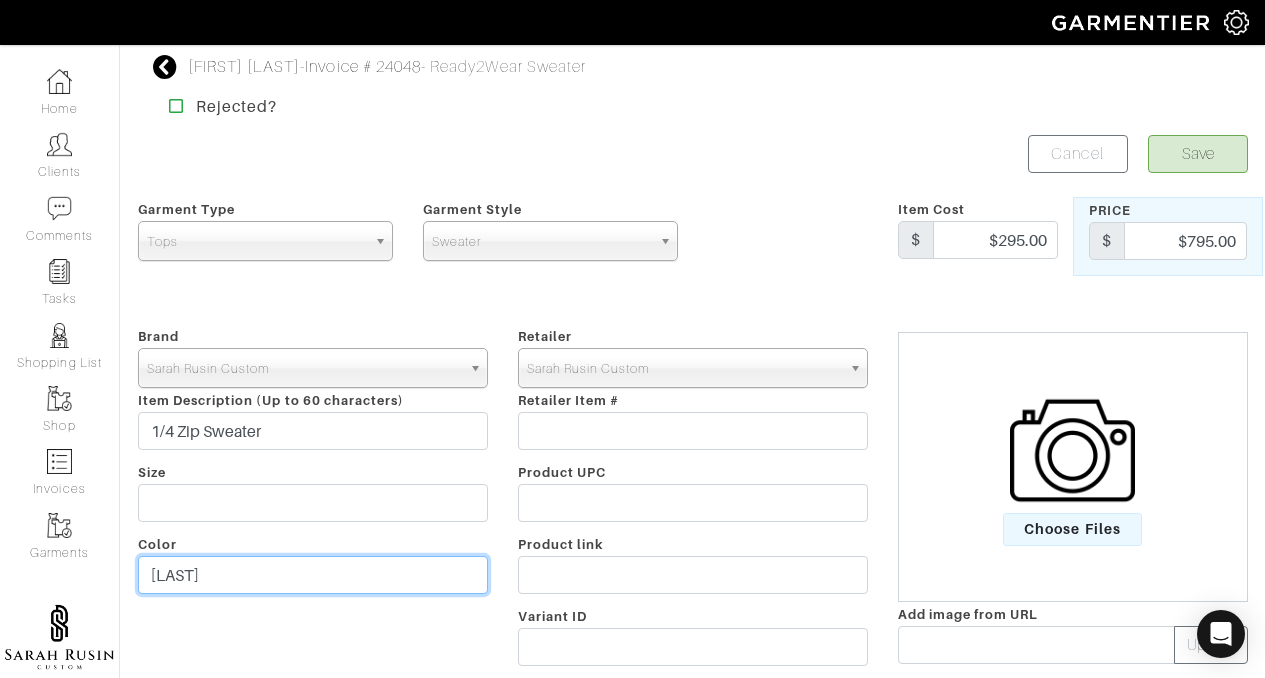 type on "[LAST]" 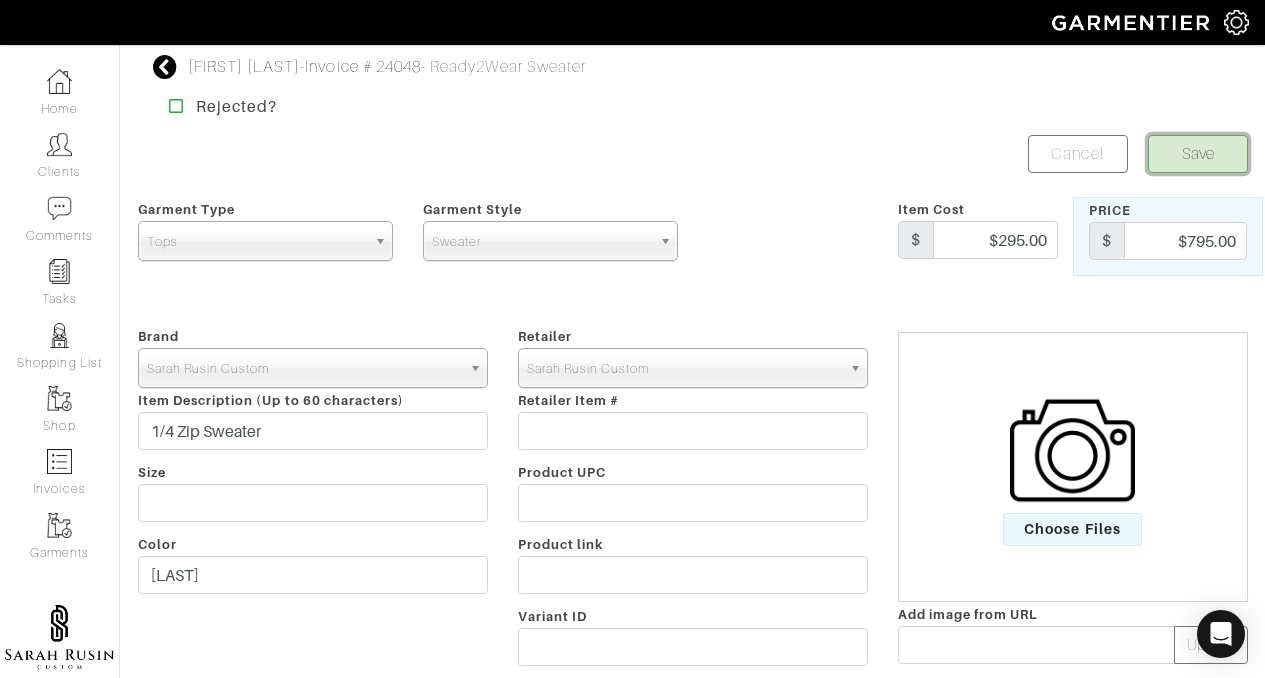 click on "Save" at bounding box center (1198, 154) 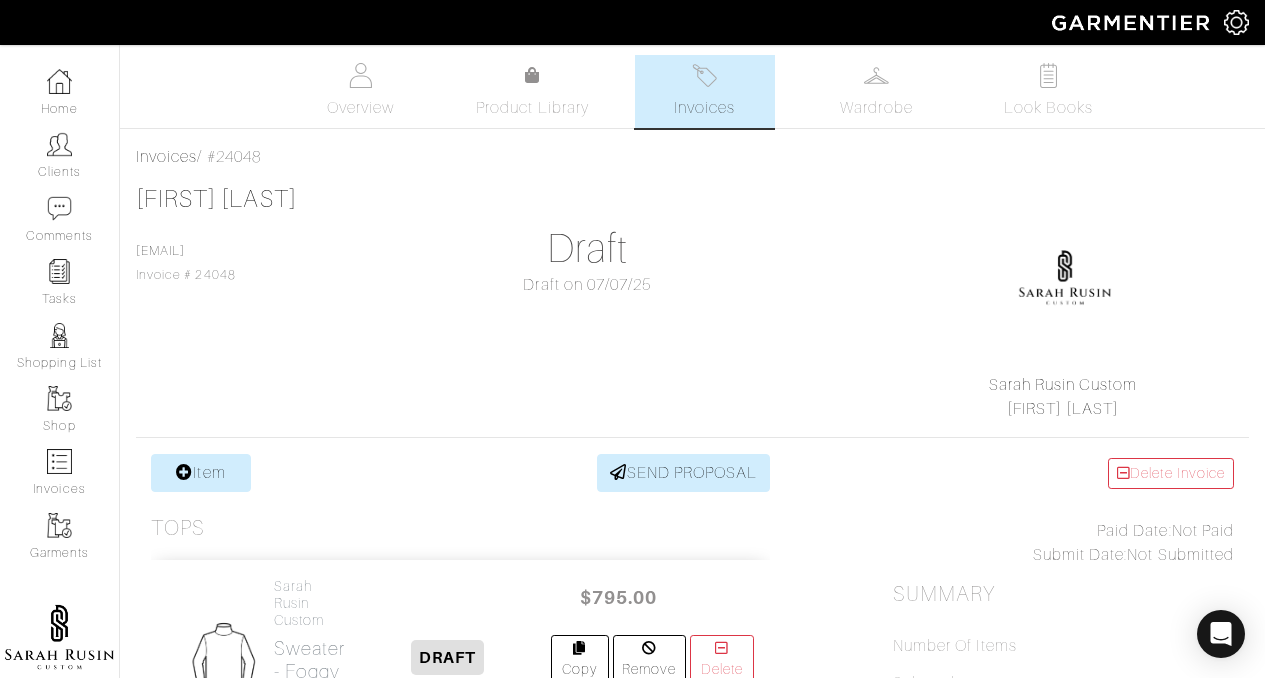 scroll, scrollTop: 0, scrollLeft: 0, axis: both 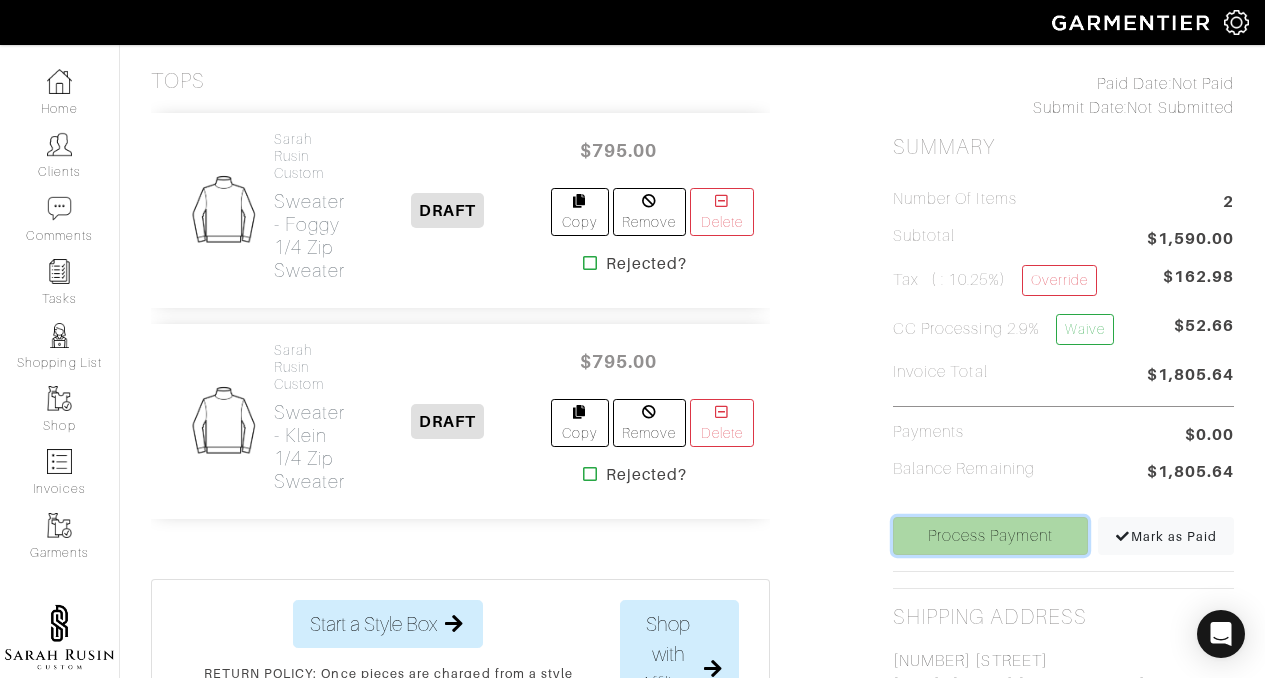 click on "Process Payment" at bounding box center (990, 536) 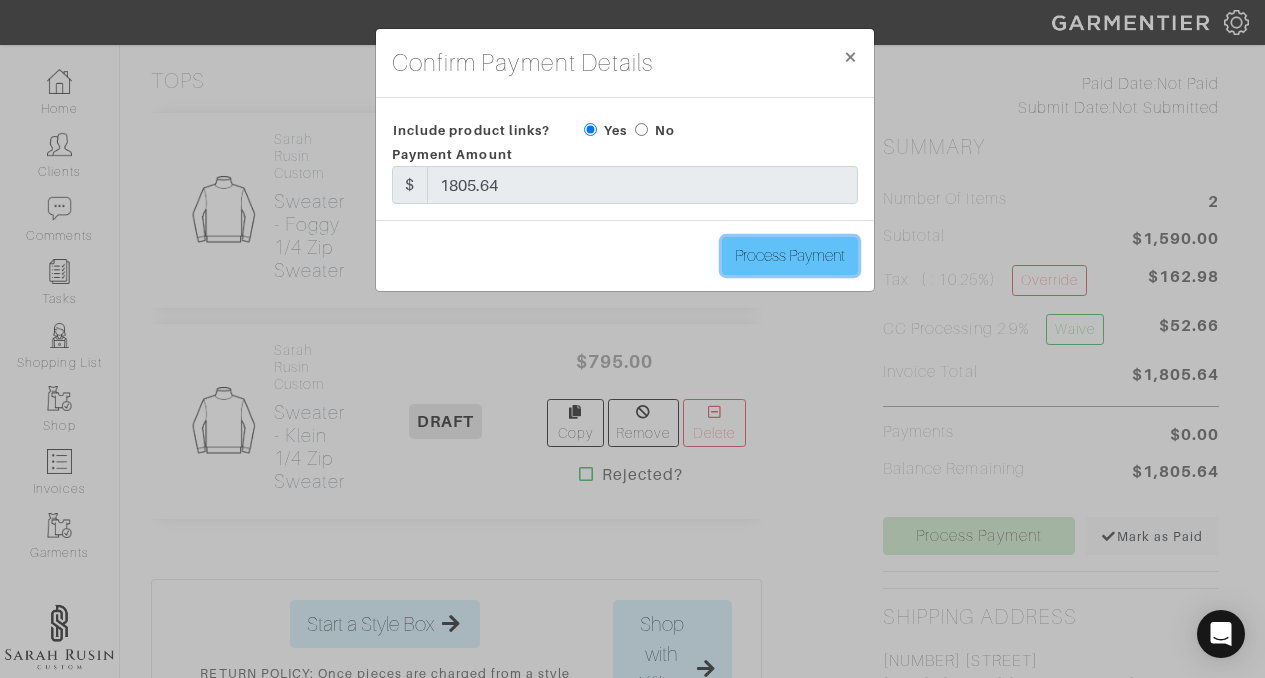 click on "Process Payment" at bounding box center (790, 256) 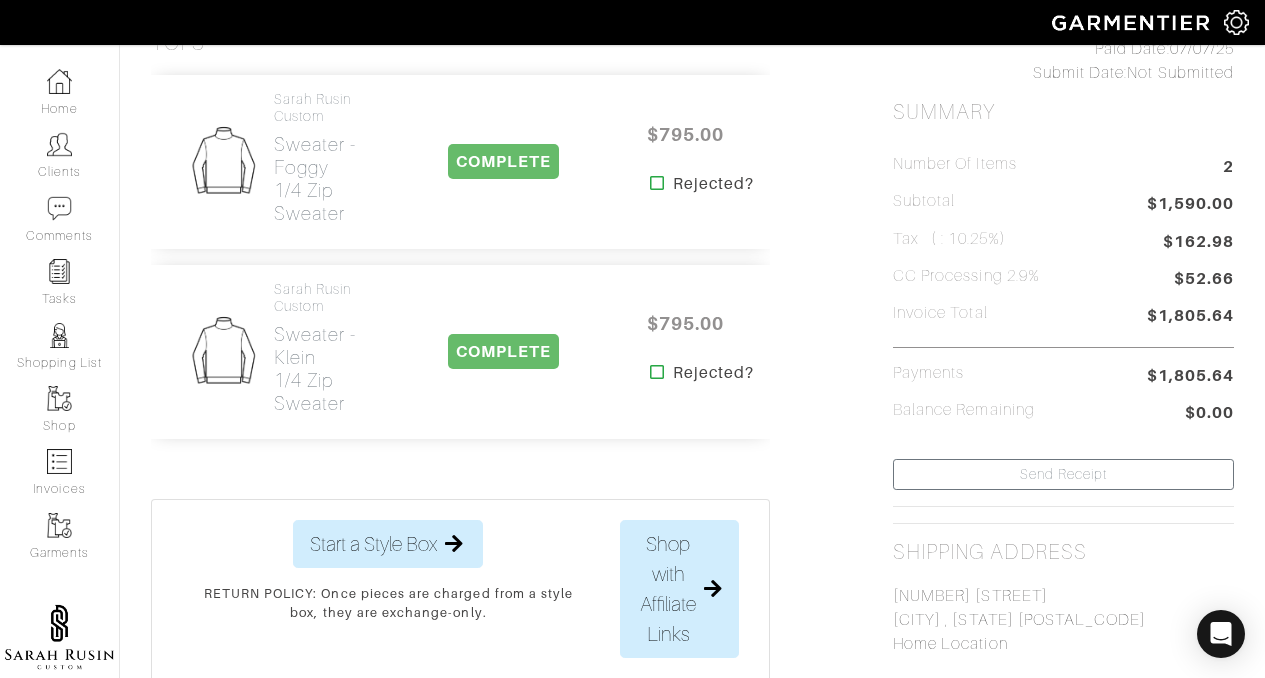 scroll, scrollTop: 0, scrollLeft: 0, axis: both 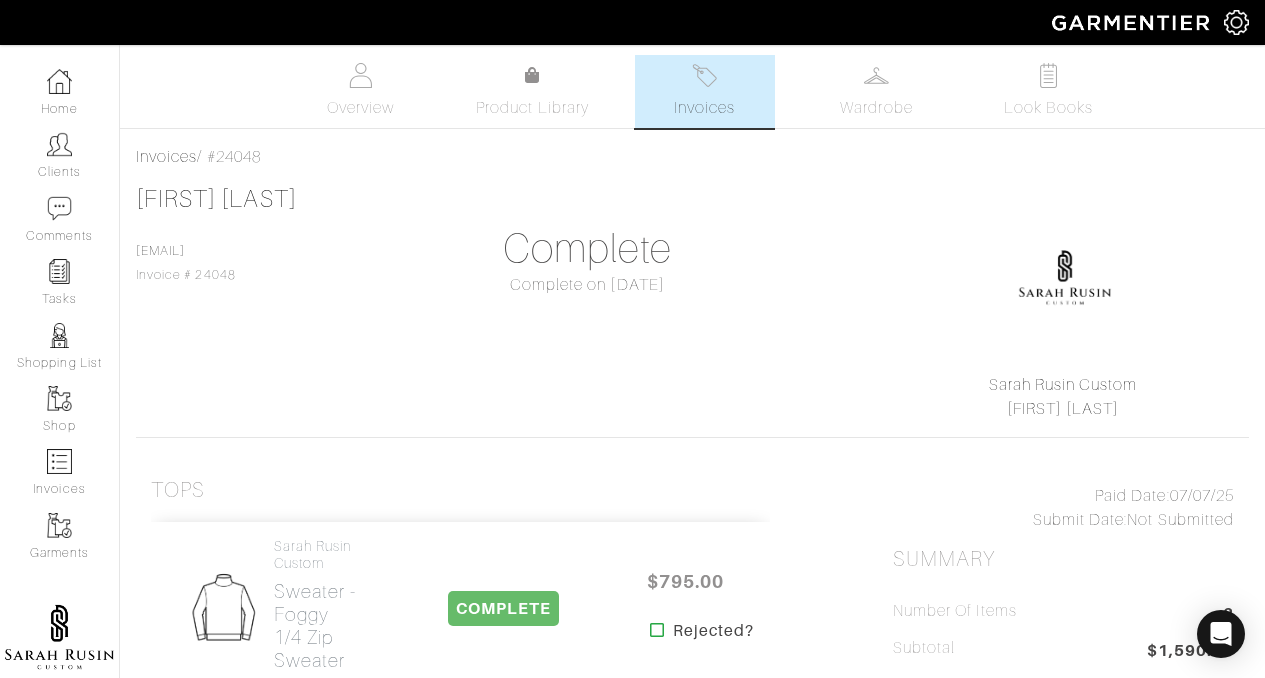 click on "Invoices" at bounding box center [704, 108] 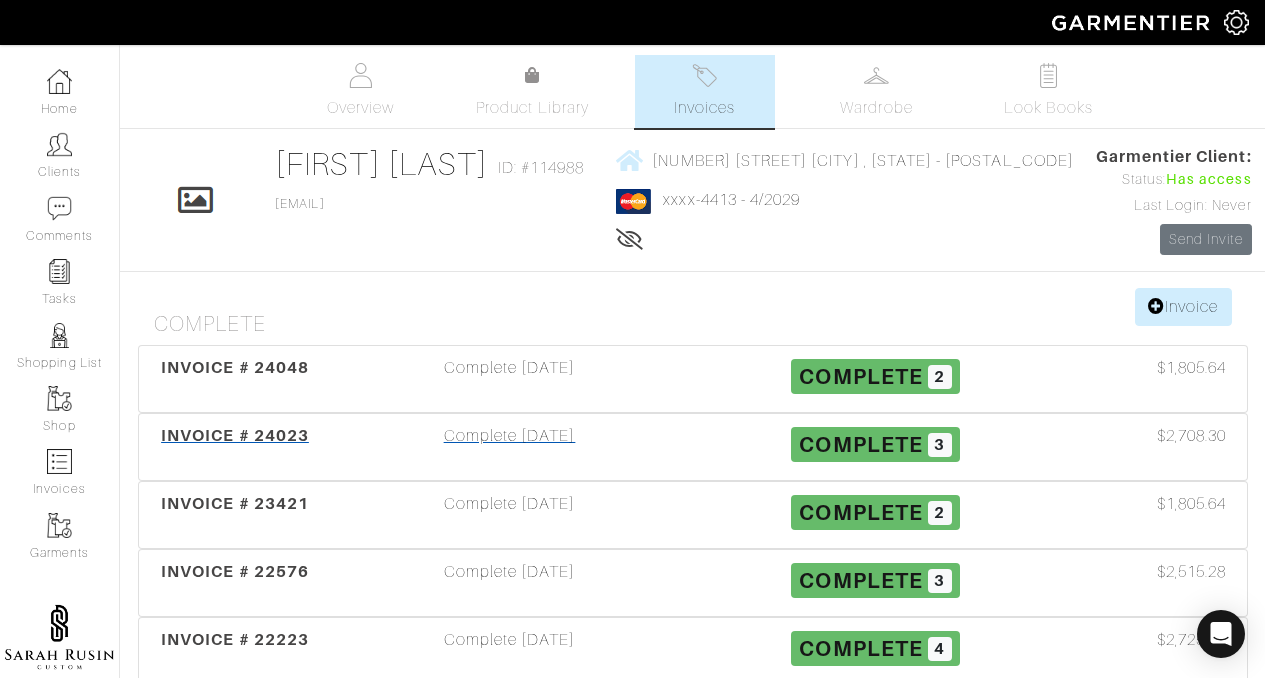 click on "[INVOICE] # 24023" at bounding box center (235, 447) 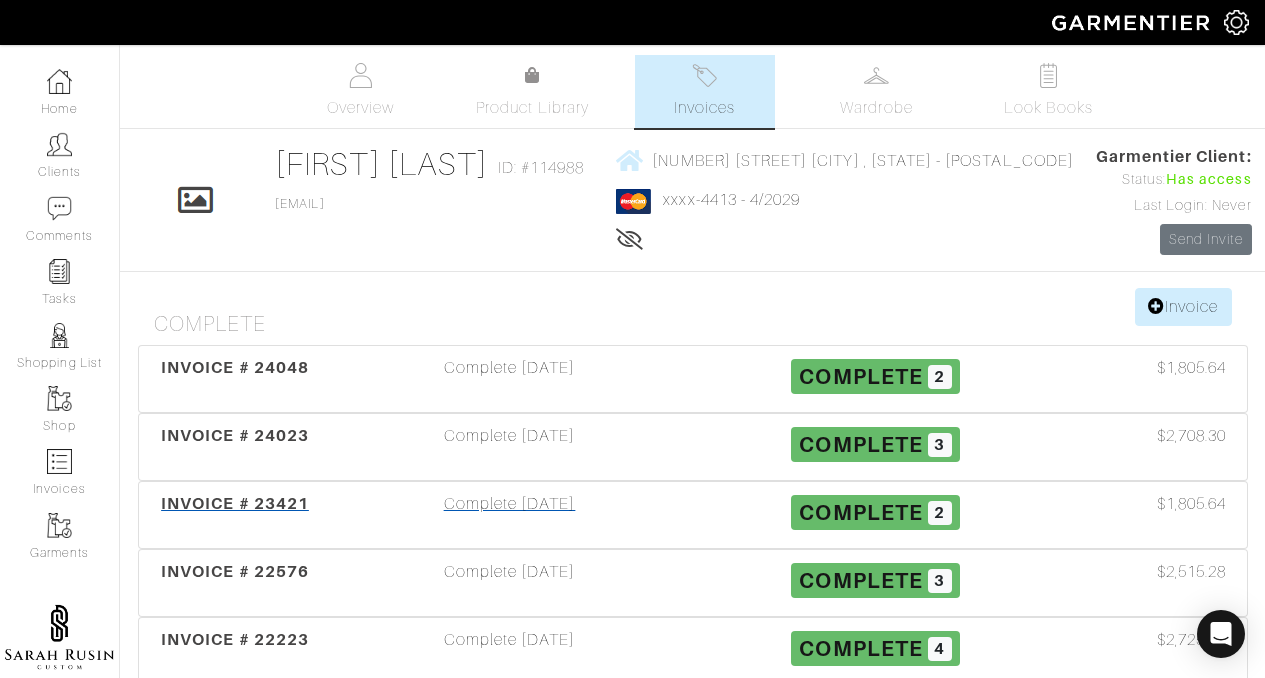 click on "[INVOICE] # 23421" at bounding box center [235, 503] 